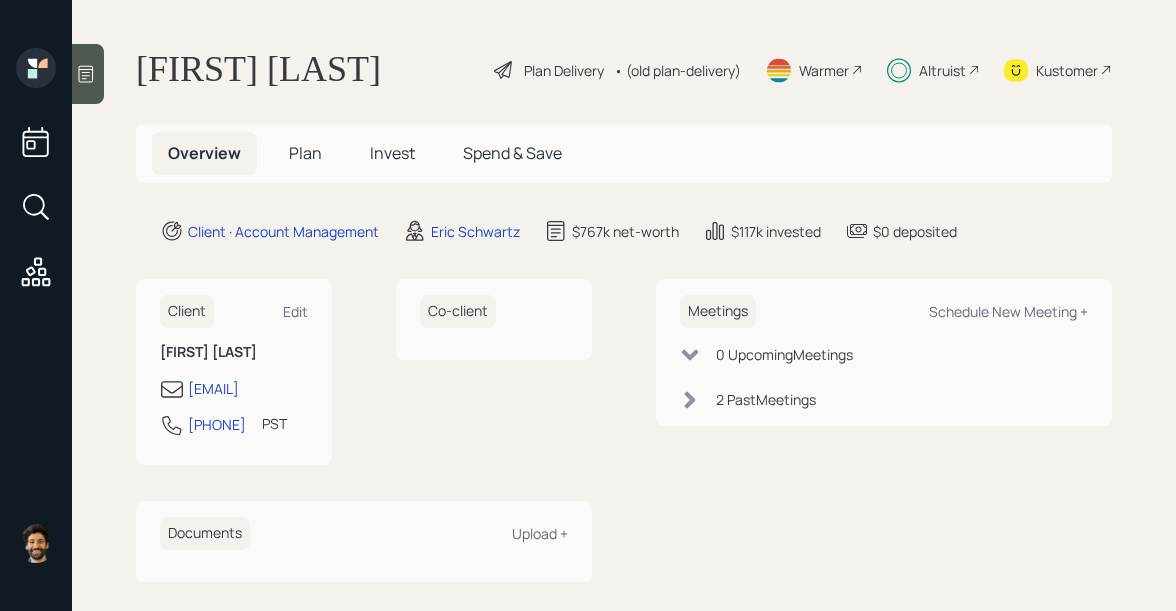 scroll, scrollTop: 0, scrollLeft: 0, axis: both 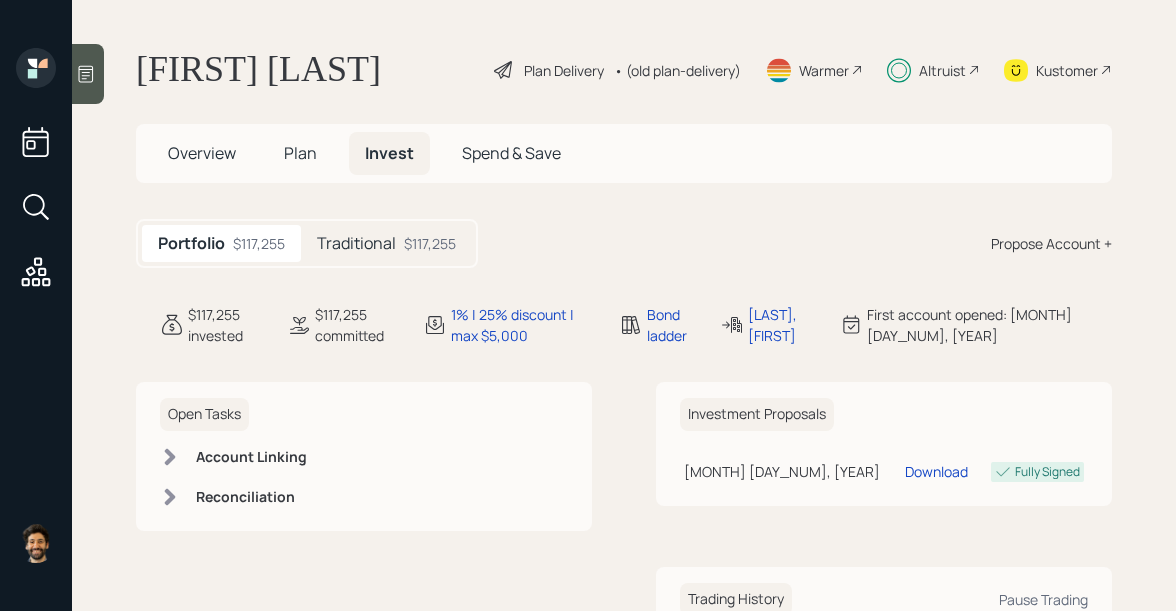 click on "Traditional" at bounding box center (356, 243) 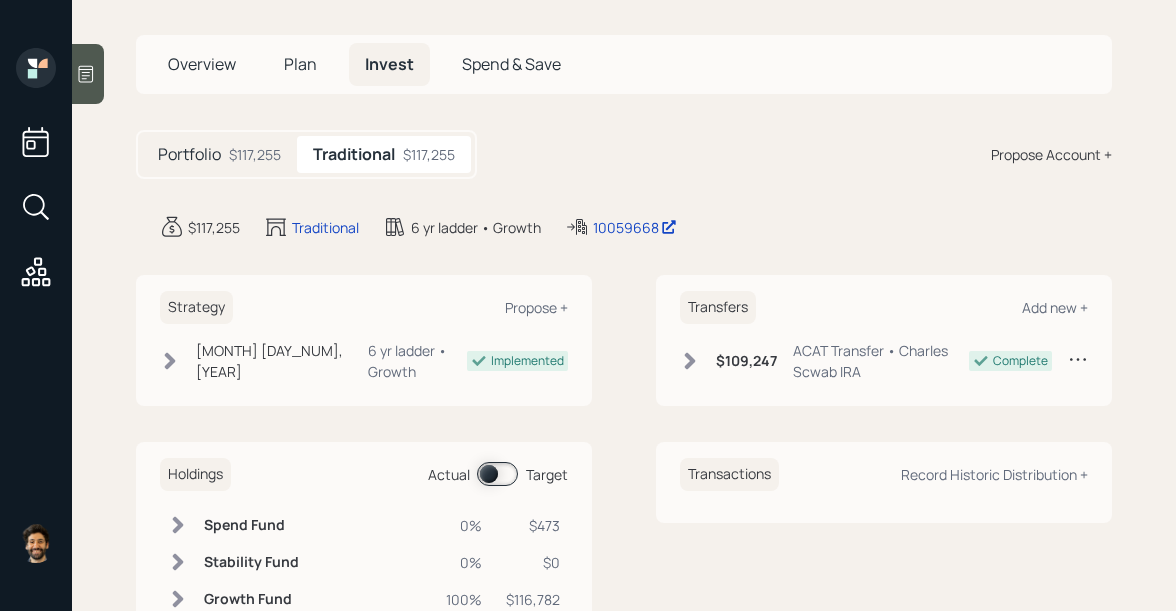 scroll, scrollTop: 0, scrollLeft: 0, axis: both 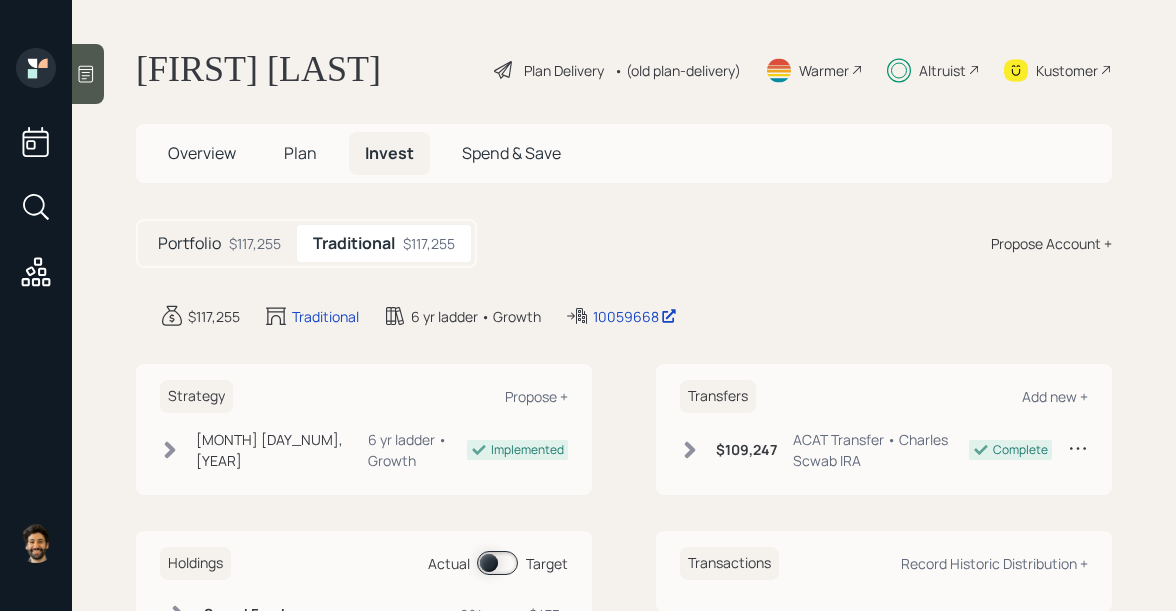 click on "Altruist" at bounding box center (564, 70) 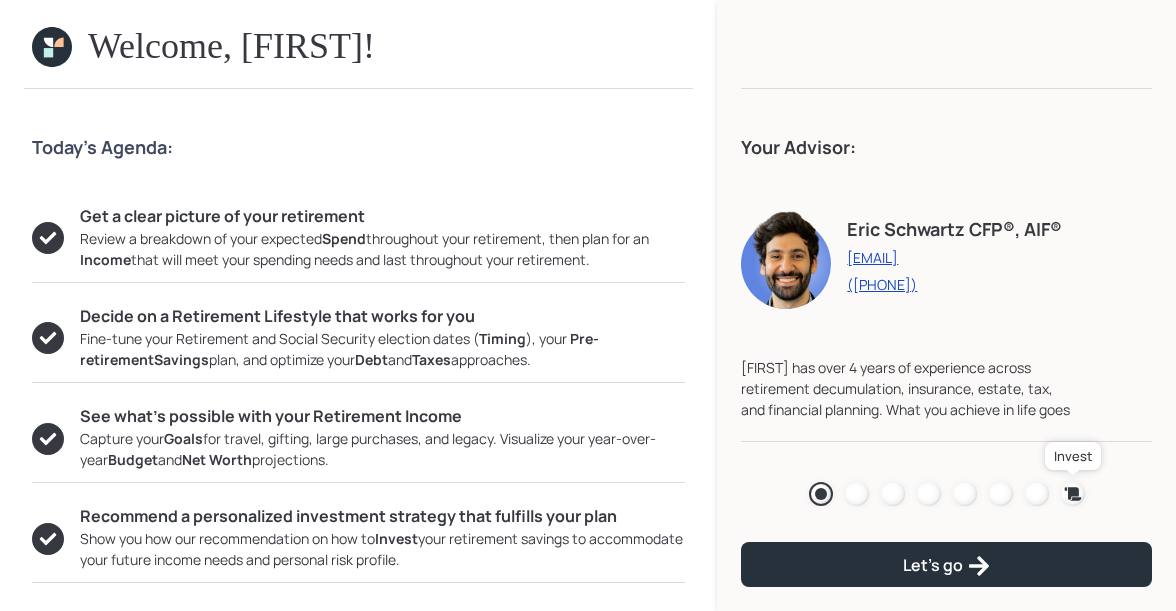 click at bounding box center (1073, 494) 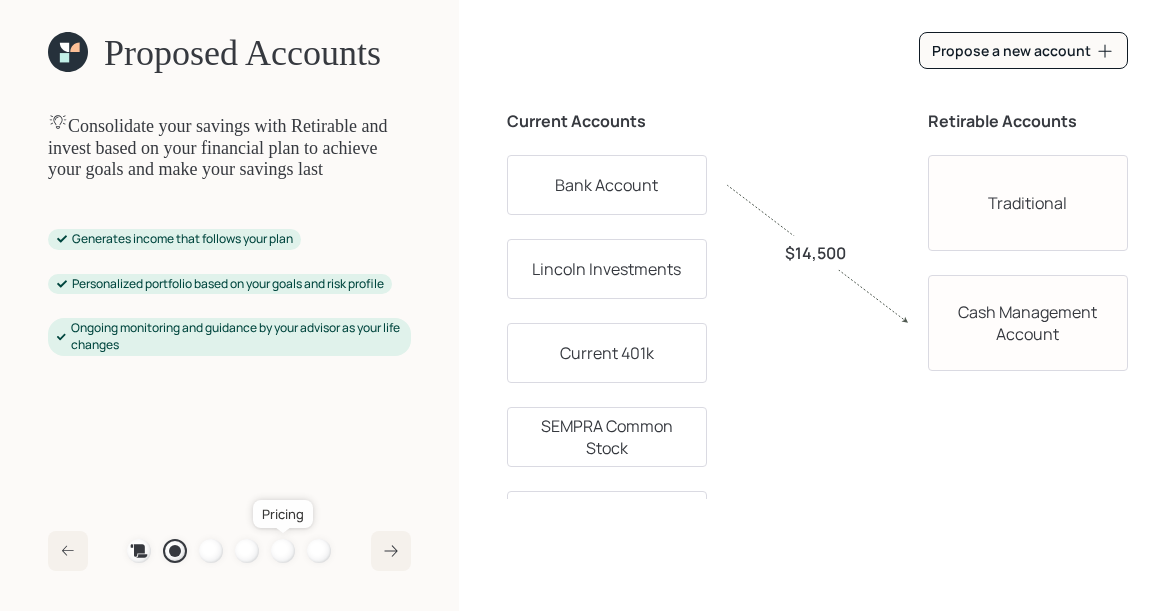 click at bounding box center (283, 551) 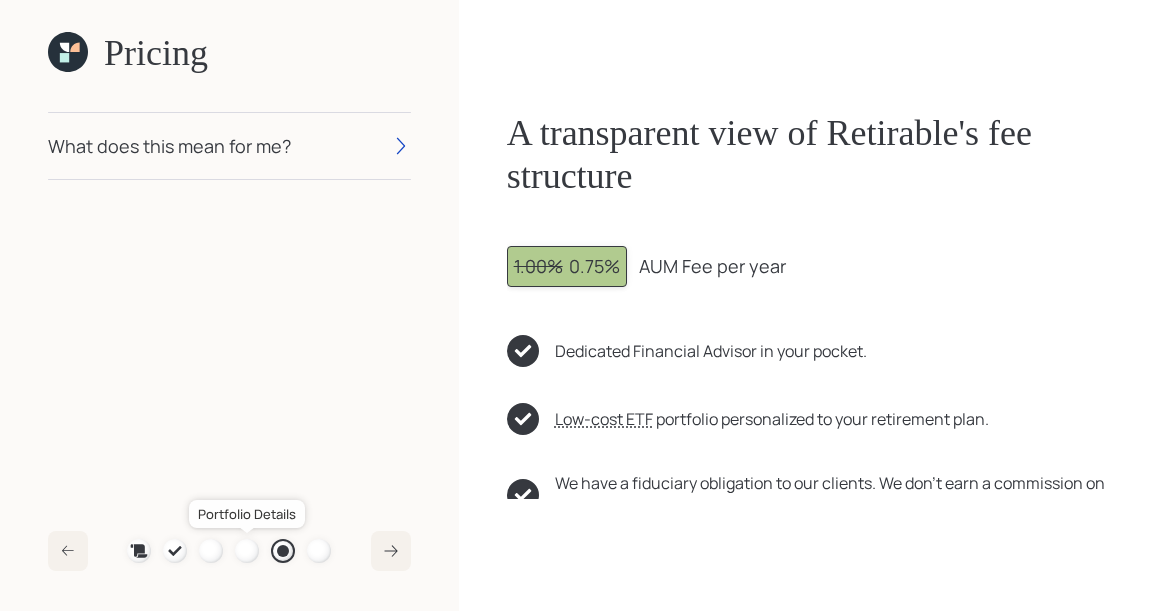 click at bounding box center (247, 551) 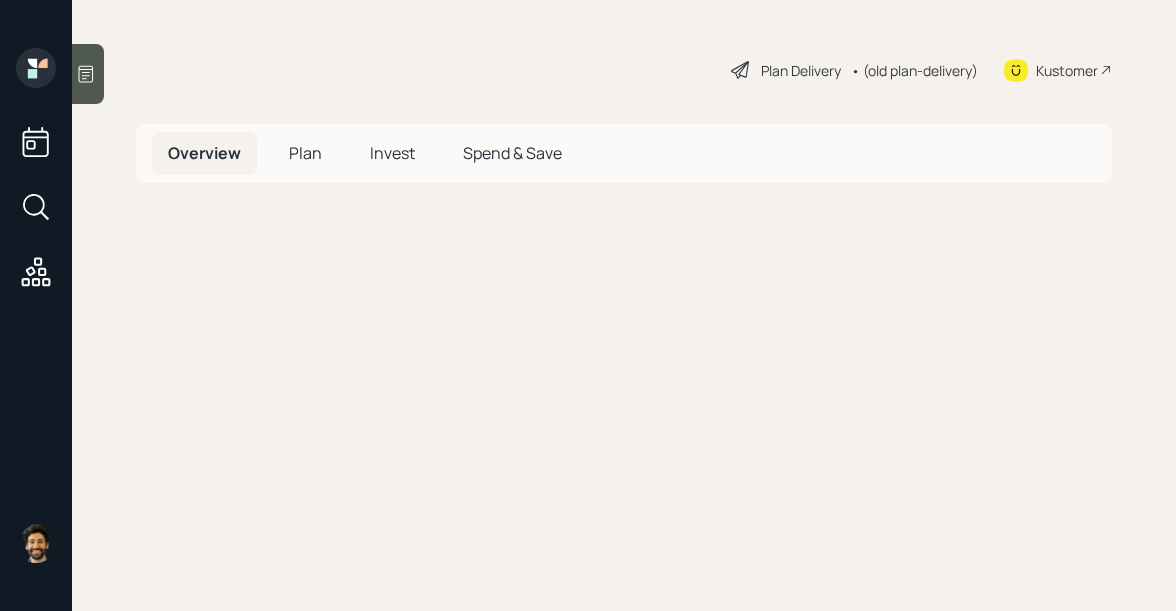 scroll, scrollTop: 0, scrollLeft: 0, axis: both 